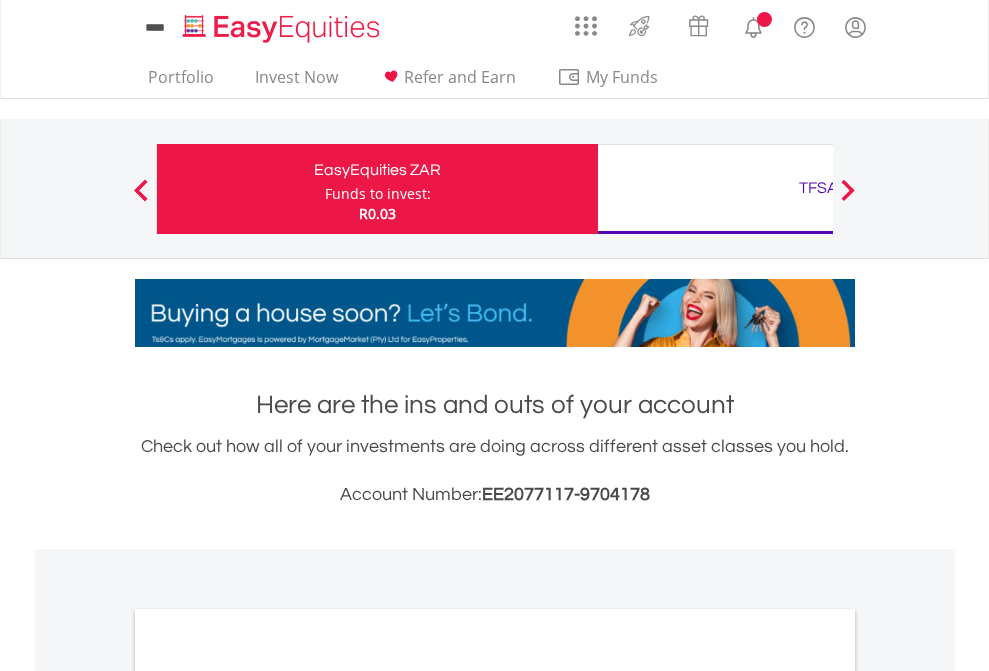 scroll, scrollTop: 0, scrollLeft: 0, axis: both 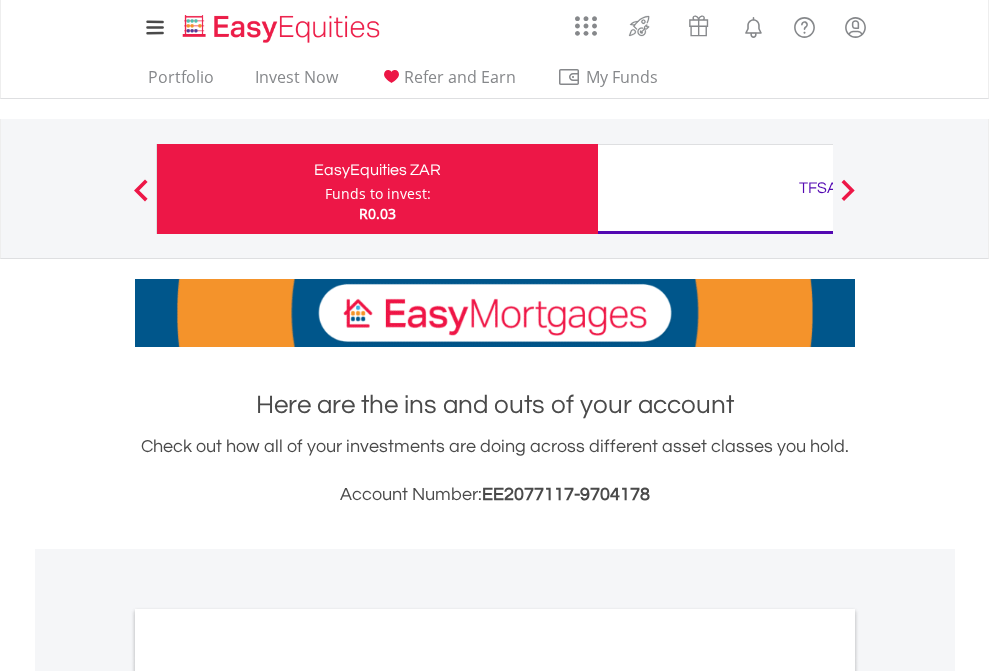 click on "Funds to invest:" at bounding box center [378, 194] 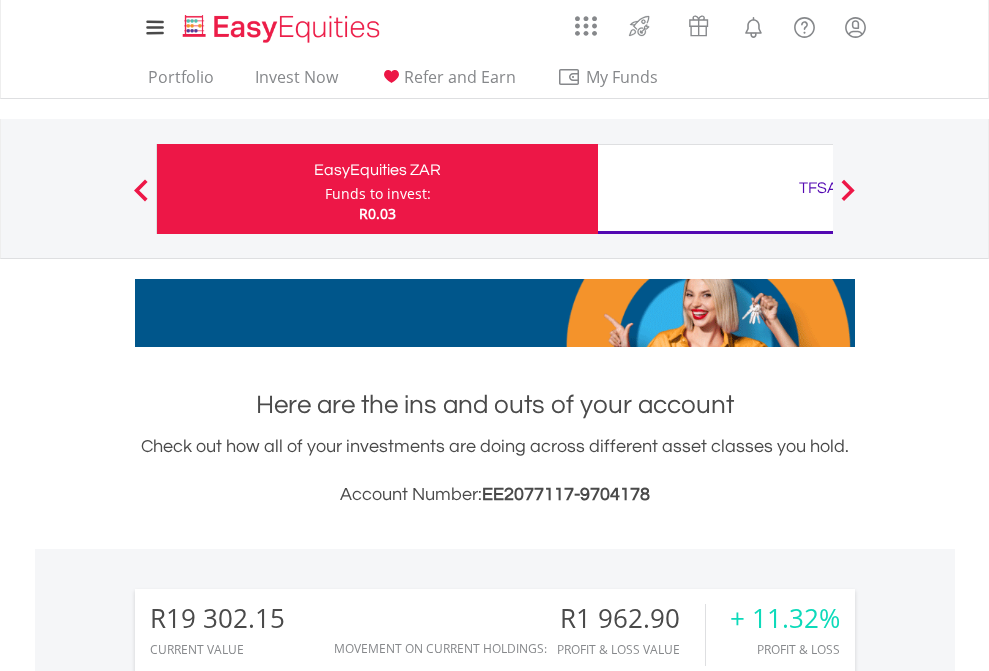 scroll, scrollTop: 999808, scrollLeft: 999687, axis: both 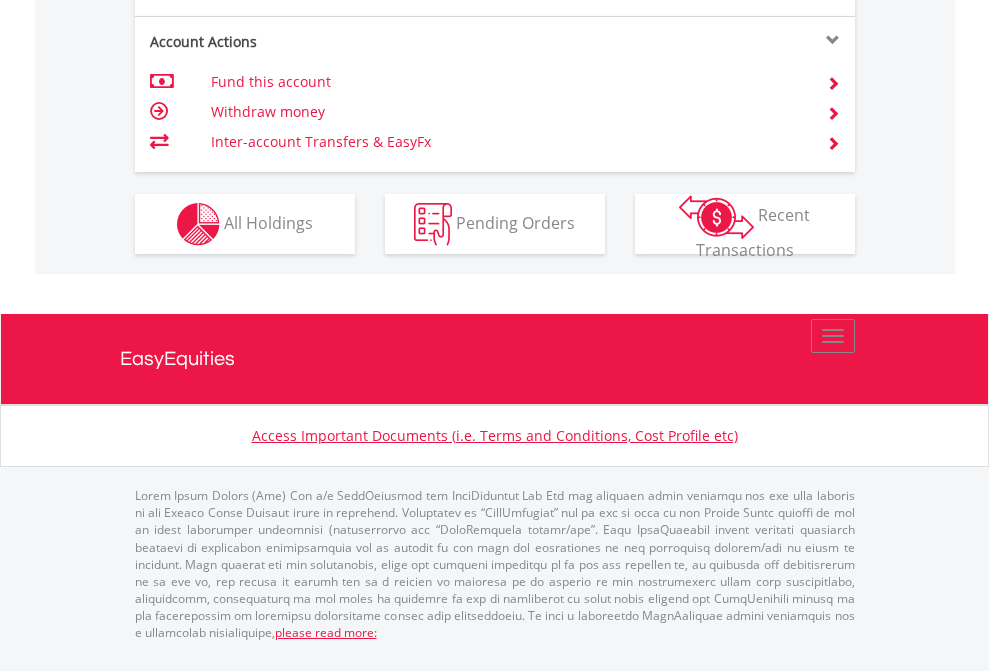 click on "Investment types" at bounding box center (706, -337) 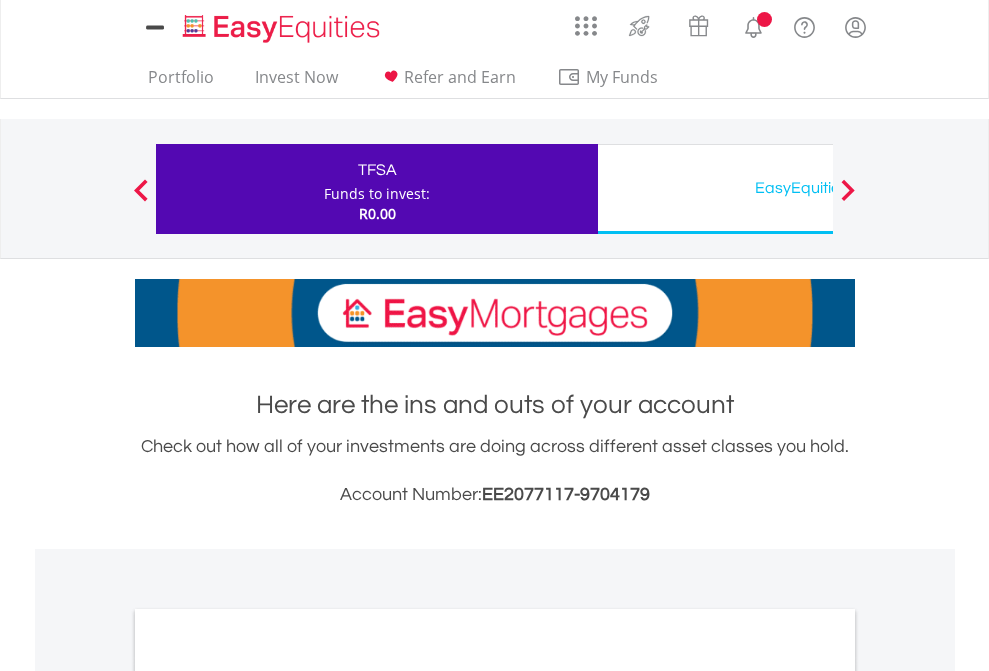 scroll, scrollTop: 0, scrollLeft: 0, axis: both 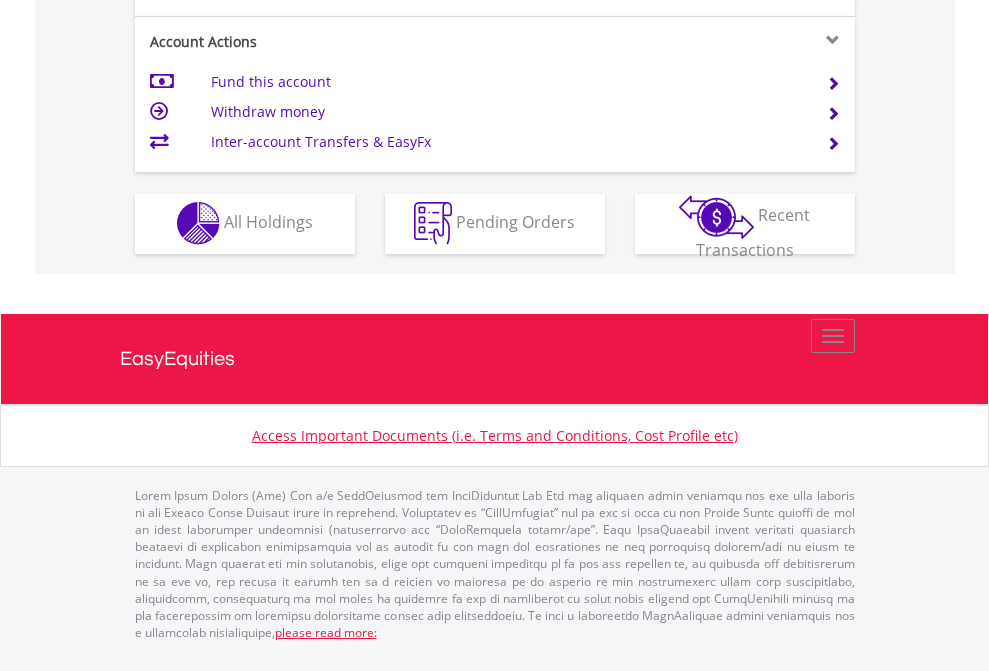 click on "Investment types" at bounding box center (706, -353) 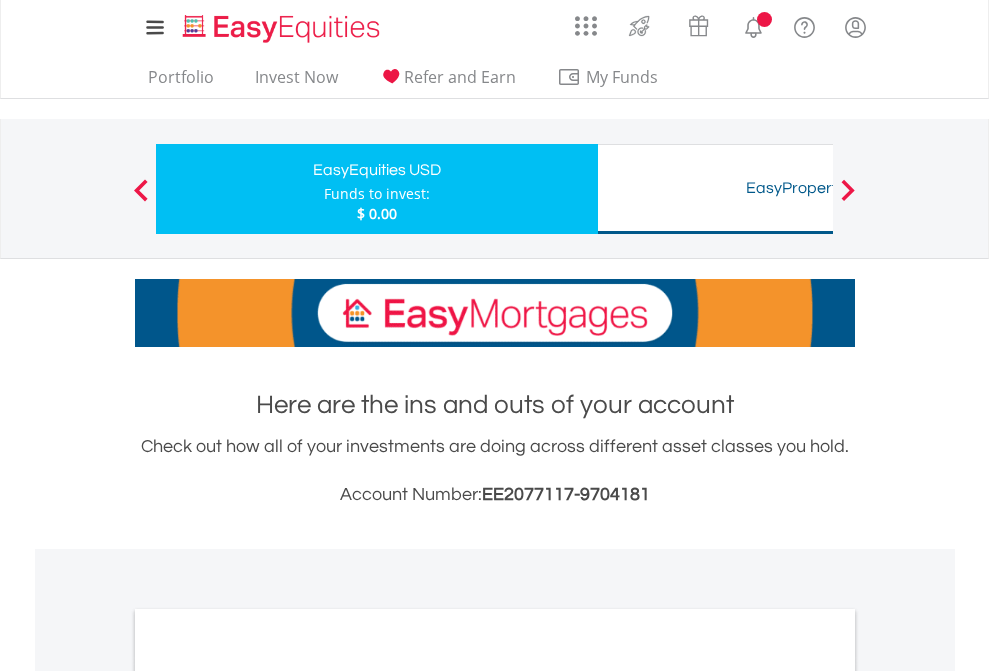 scroll, scrollTop: 0, scrollLeft: 0, axis: both 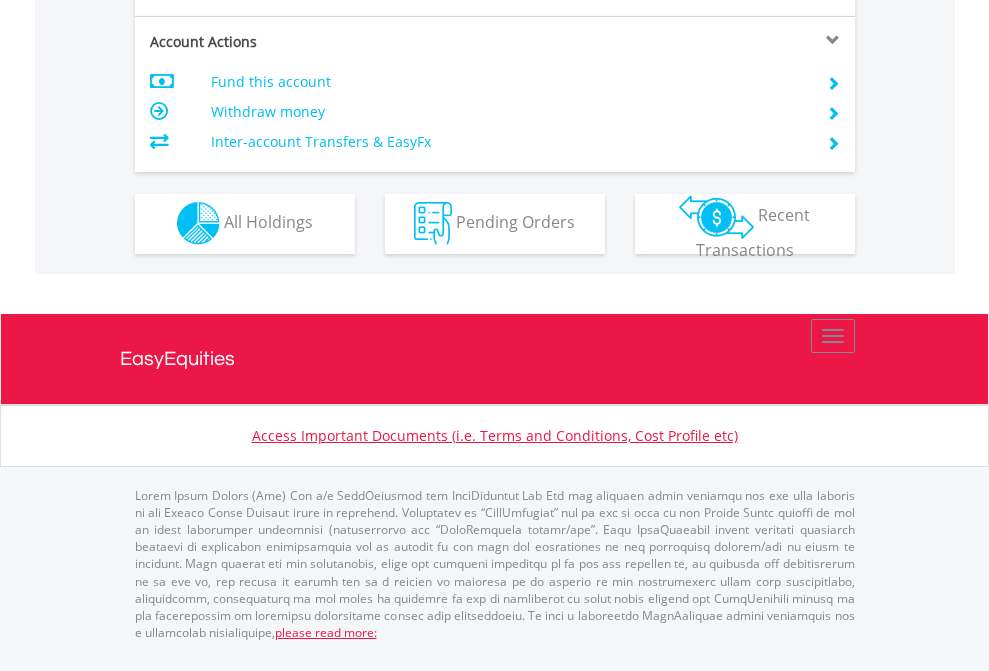 click on "Investment types" at bounding box center (706, -353) 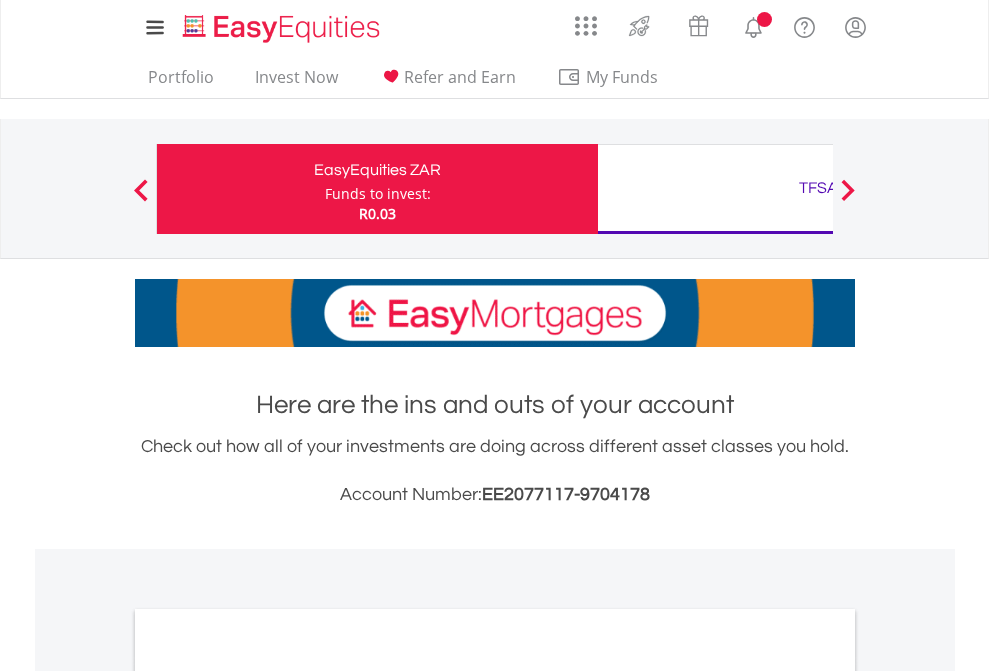 scroll, scrollTop: 1202, scrollLeft: 0, axis: vertical 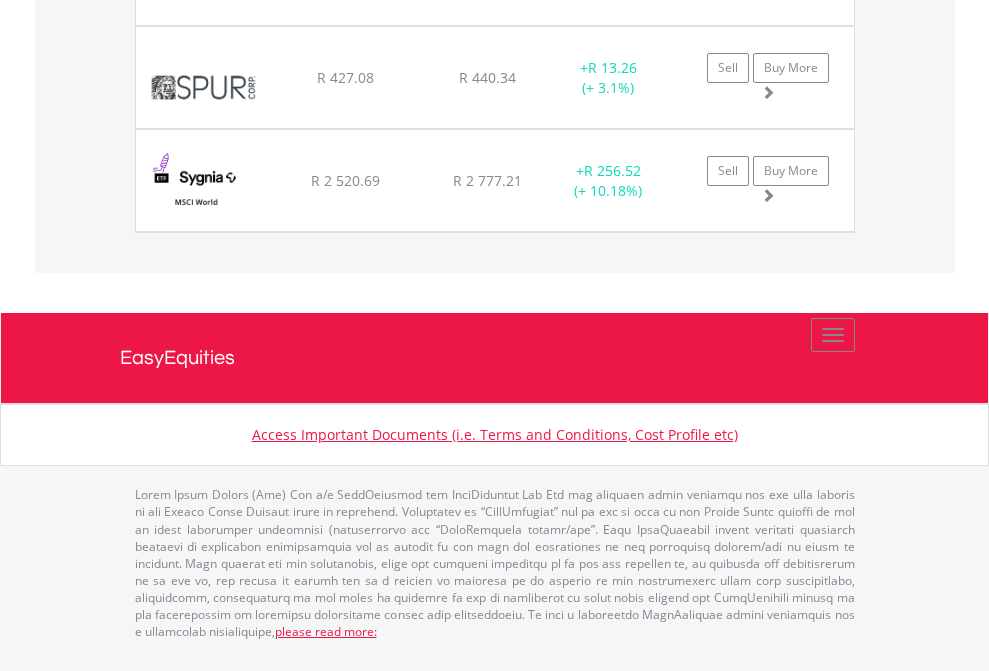 click on "TFSA" at bounding box center [818, -2077] 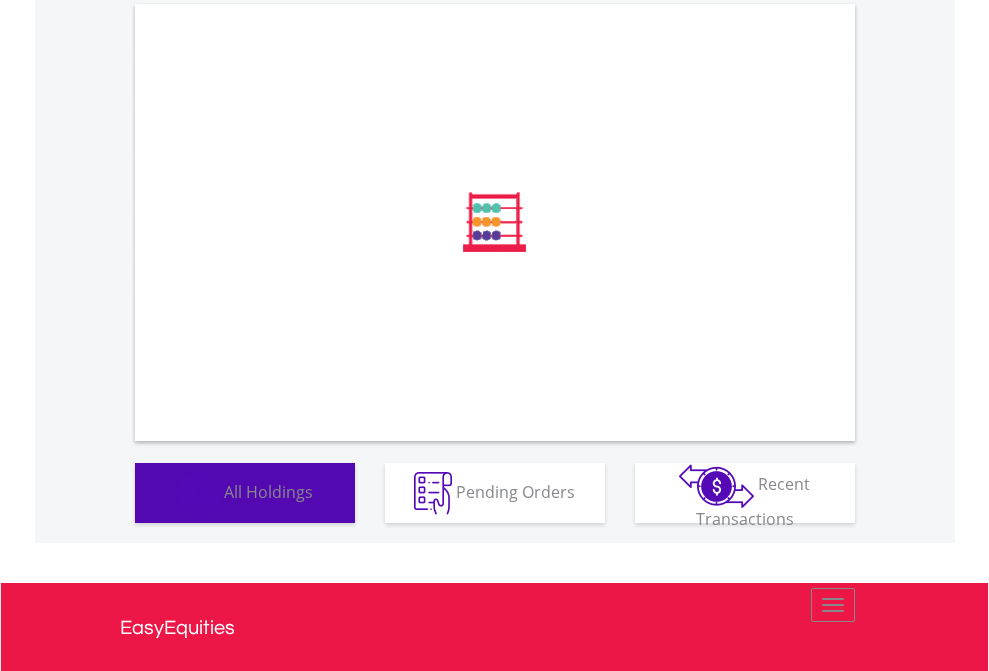 click on "All Holdings" at bounding box center (268, 491) 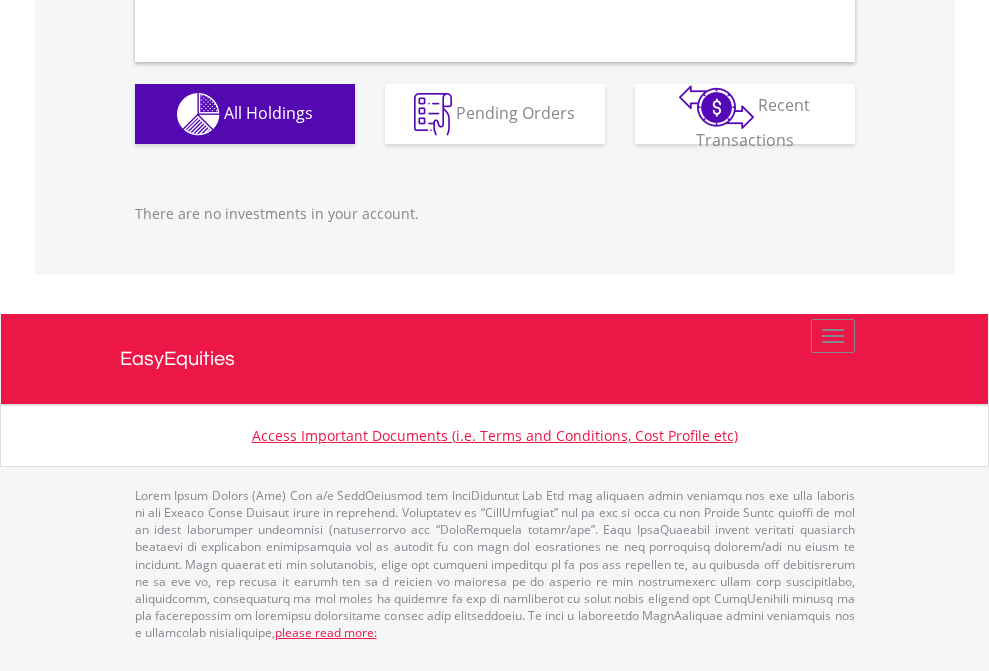 scroll, scrollTop: 1980, scrollLeft: 0, axis: vertical 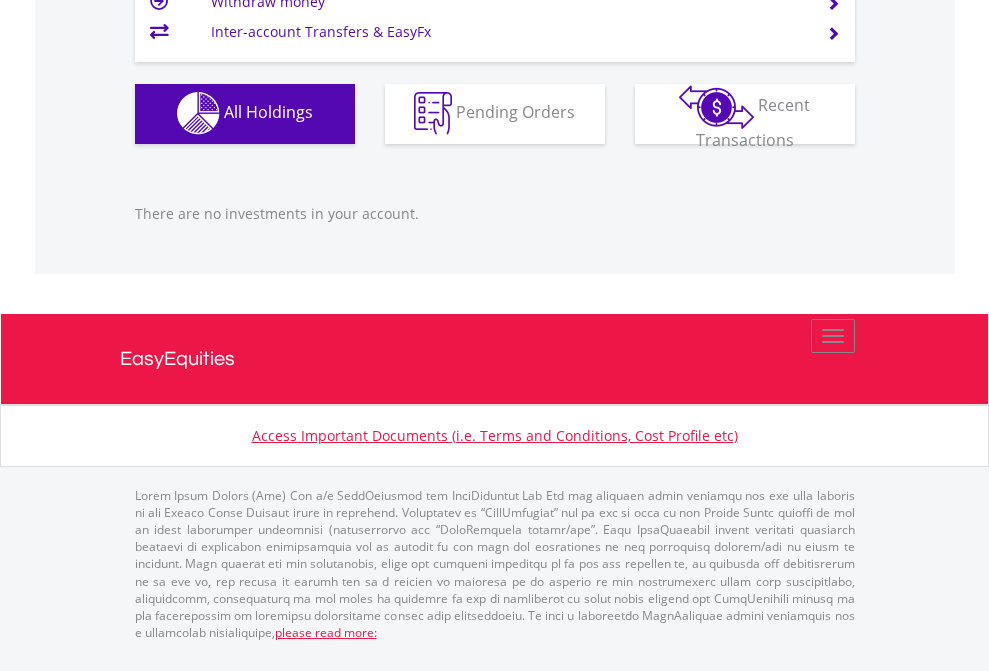 click on "EasyEquities USD" at bounding box center [818, -1142] 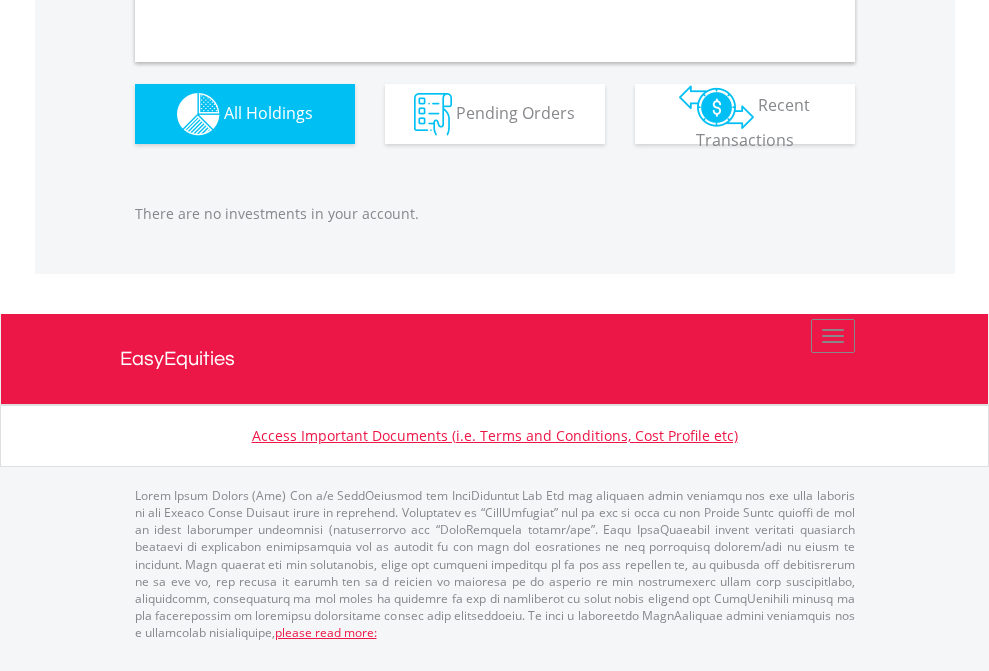 scroll, scrollTop: 1980, scrollLeft: 0, axis: vertical 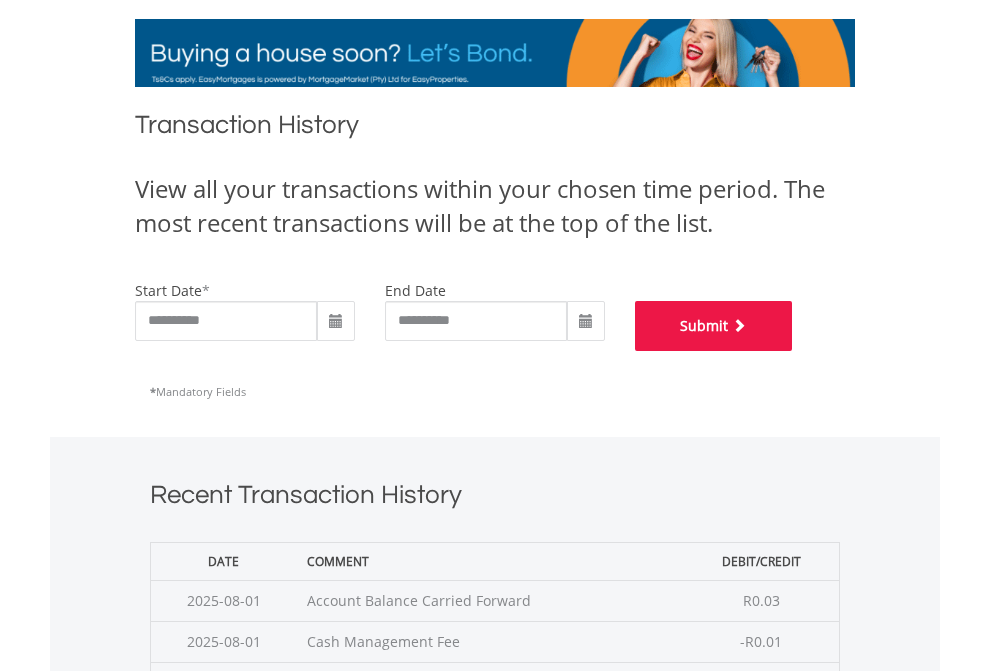 click on "Submit" at bounding box center [714, 326] 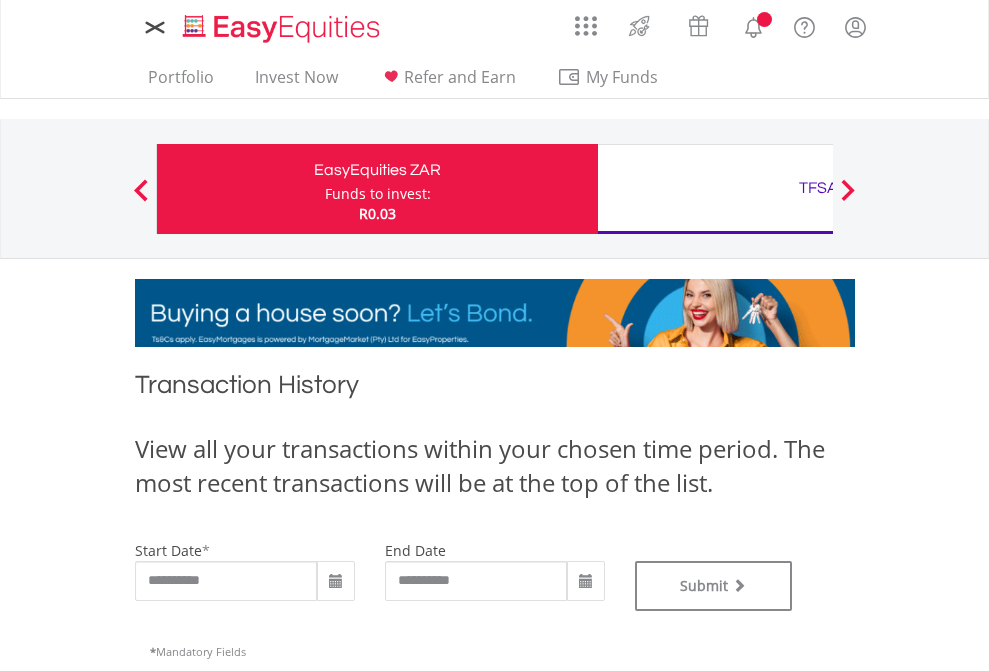 scroll, scrollTop: 0, scrollLeft: 0, axis: both 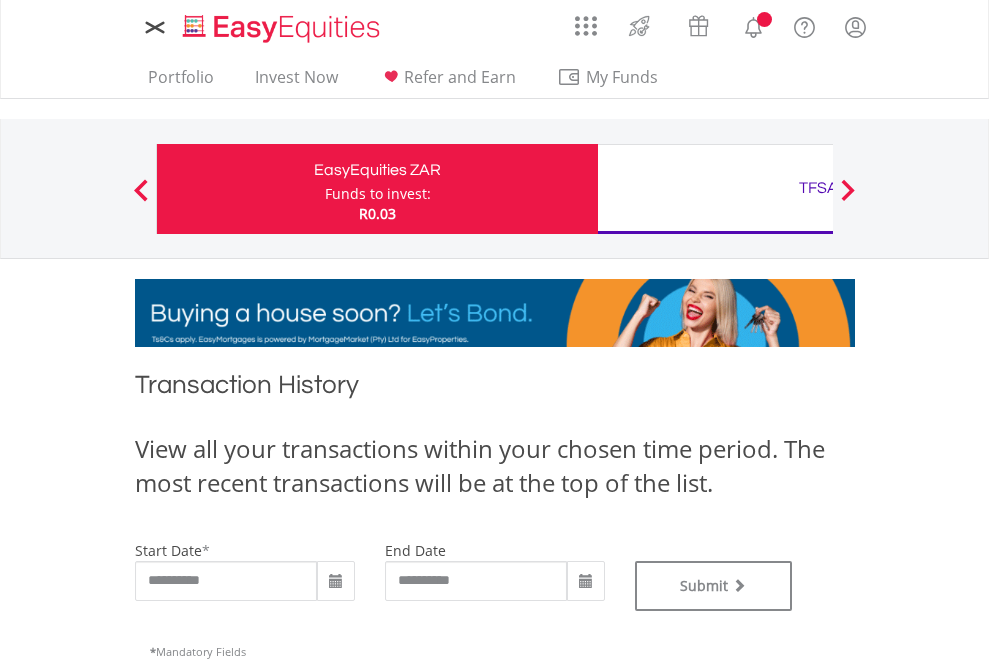 click on "TFSA" at bounding box center (818, 188) 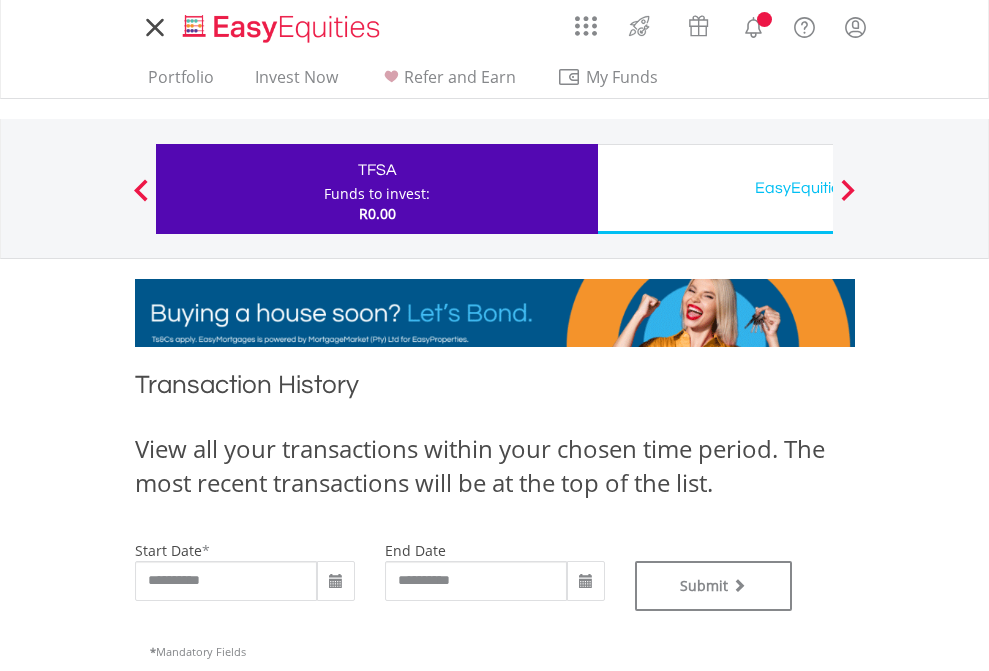 scroll, scrollTop: 0, scrollLeft: 0, axis: both 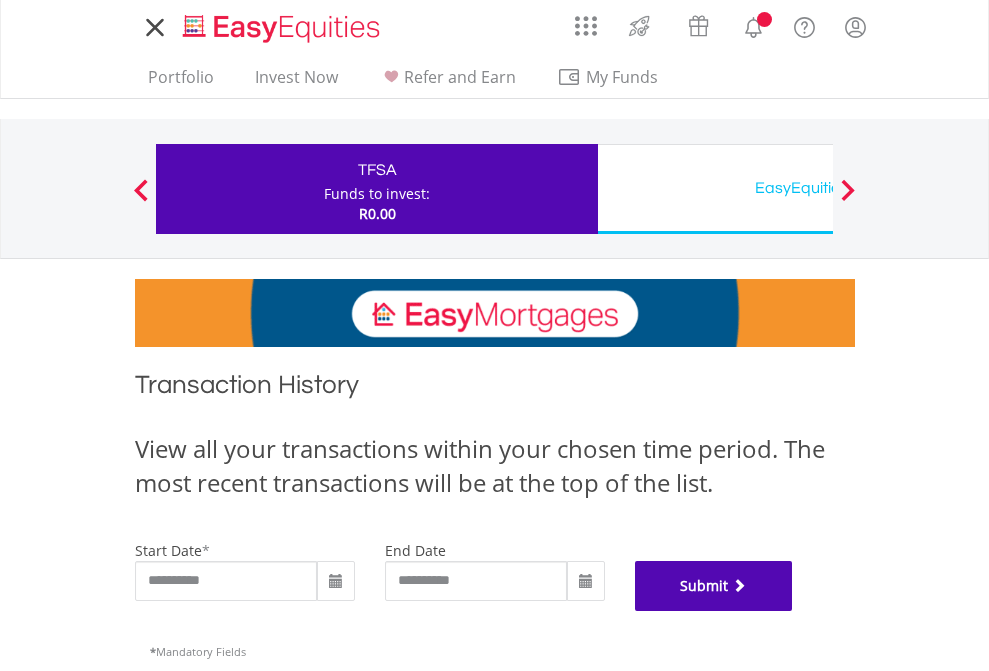 click on "Submit" at bounding box center (714, 586) 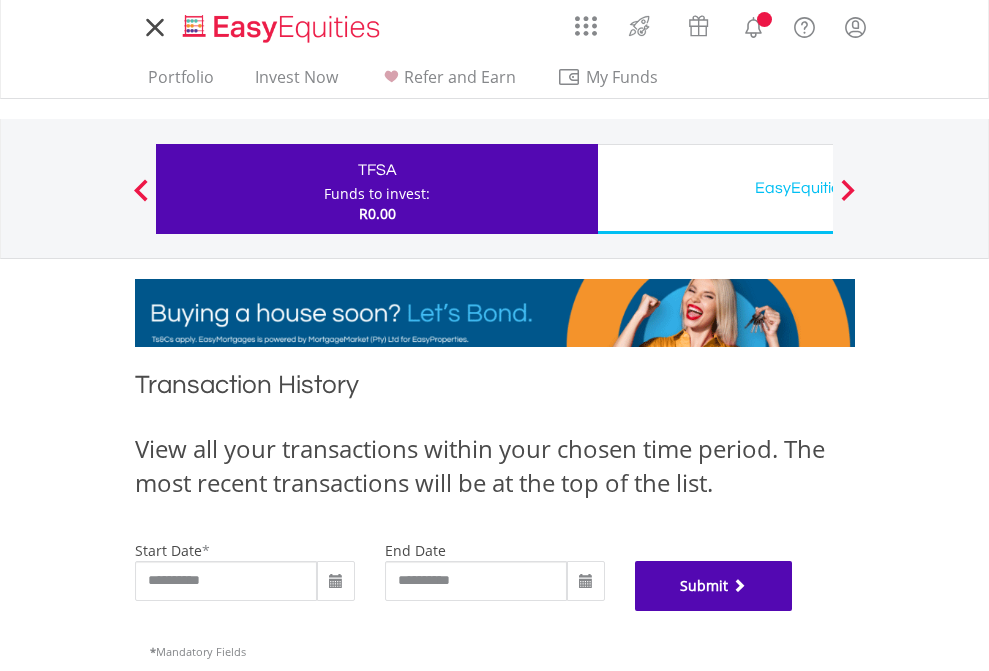 scroll, scrollTop: 811, scrollLeft: 0, axis: vertical 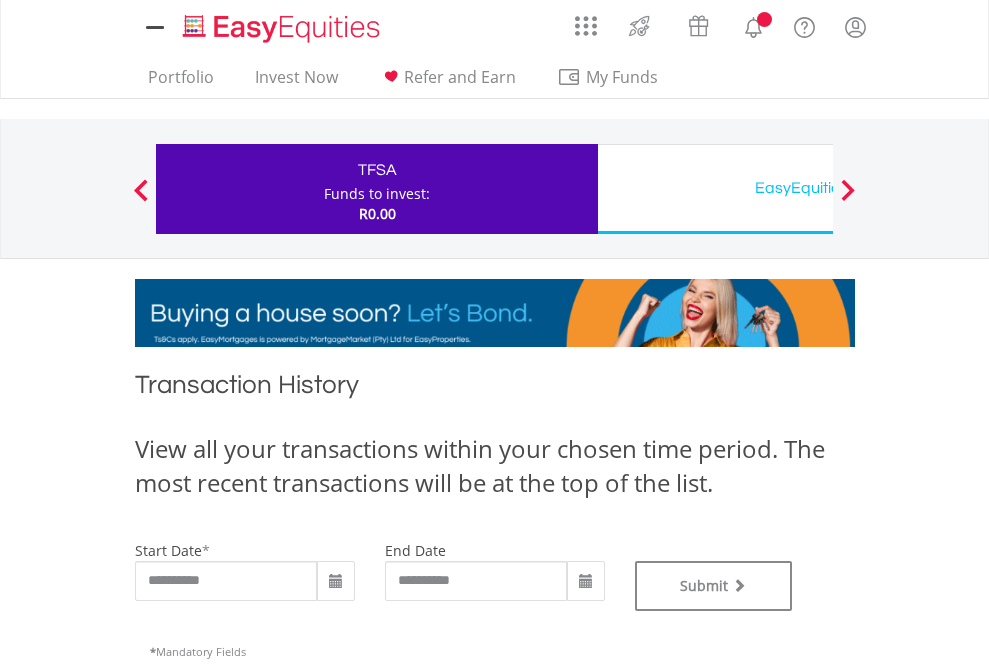 click on "EasyEquities USD" at bounding box center (818, 188) 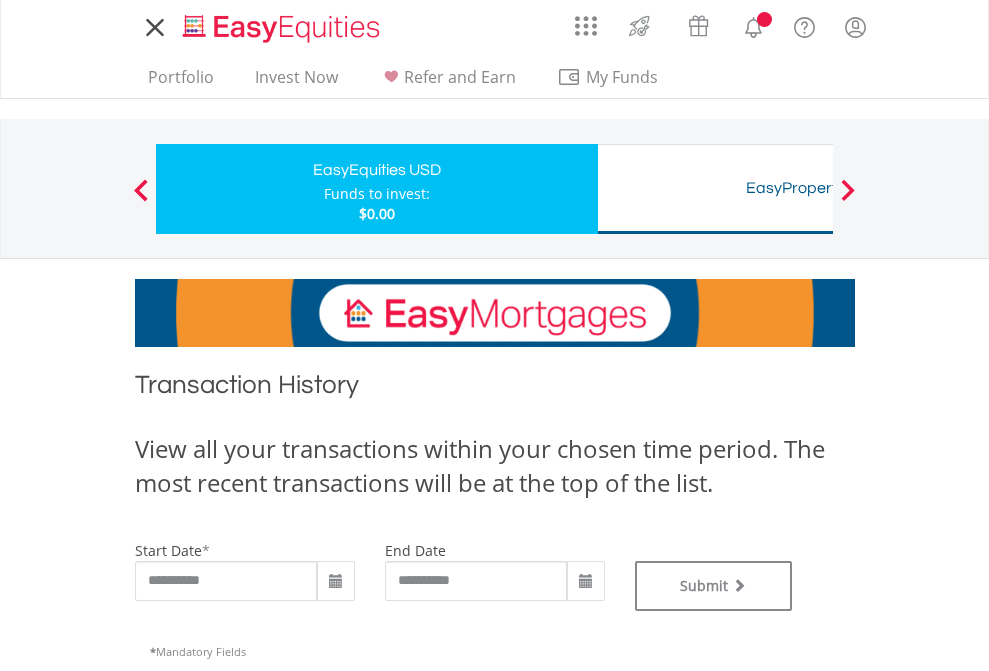 scroll, scrollTop: 0, scrollLeft: 0, axis: both 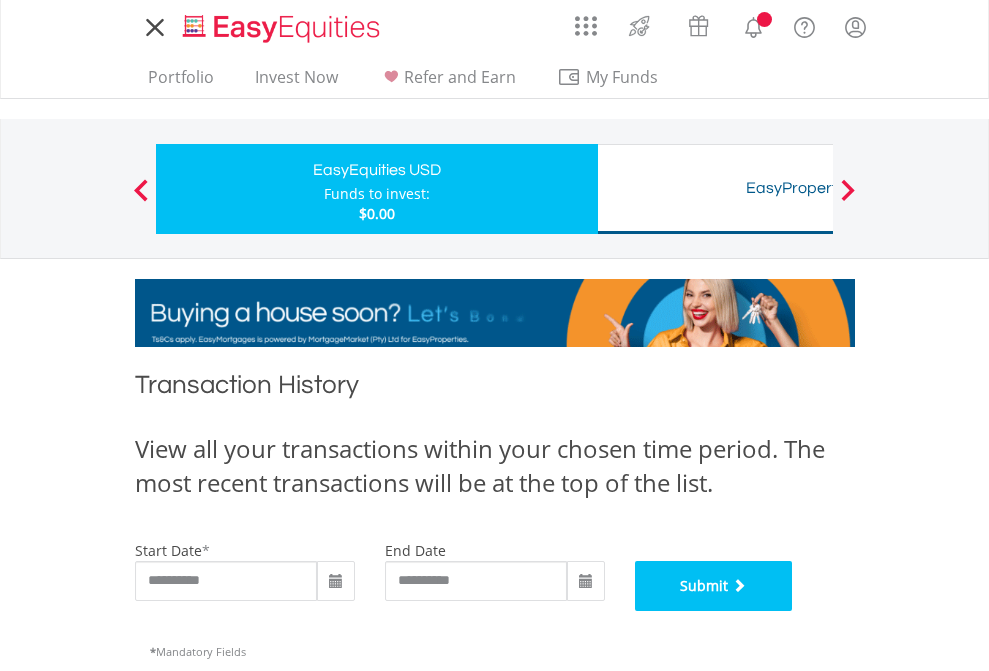 click on "Submit" at bounding box center [714, 586] 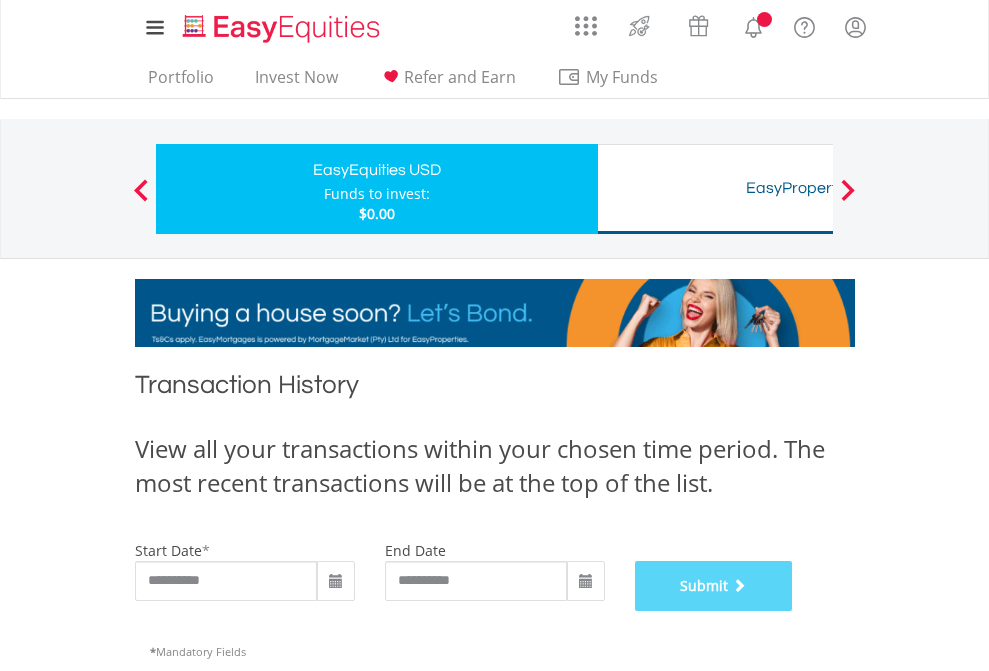 scroll, scrollTop: 811, scrollLeft: 0, axis: vertical 